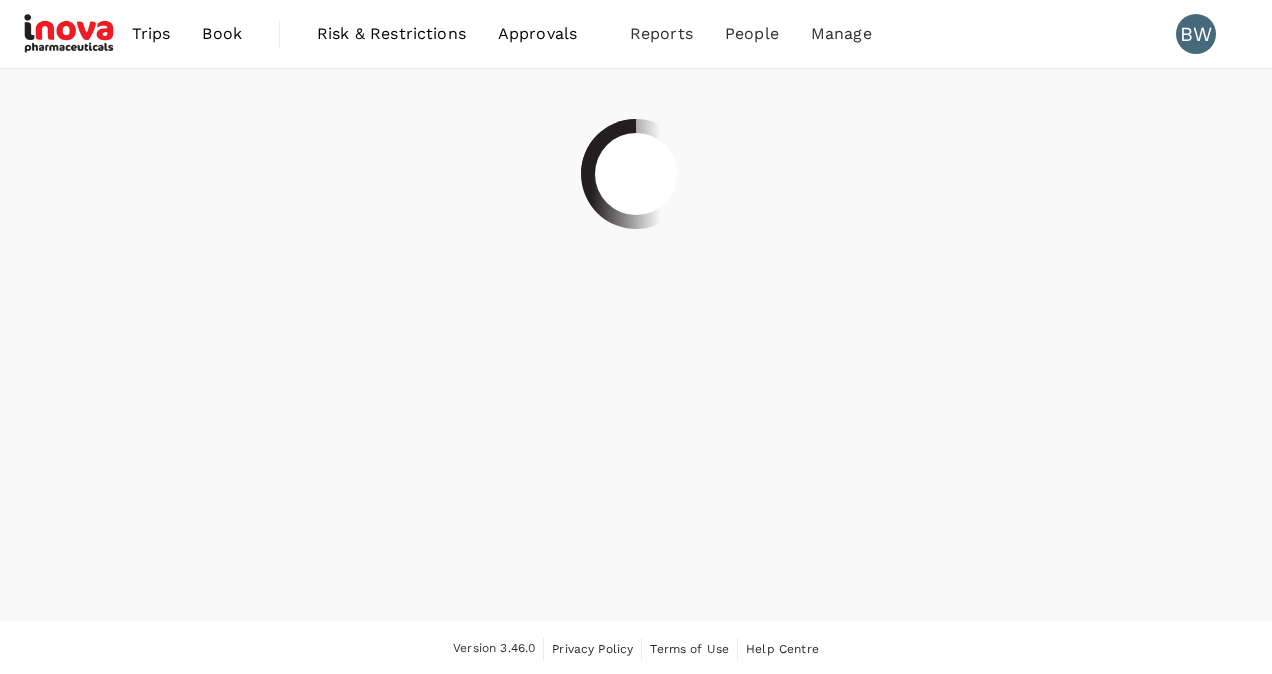 scroll, scrollTop: 0, scrollLeft: 0, axis: both 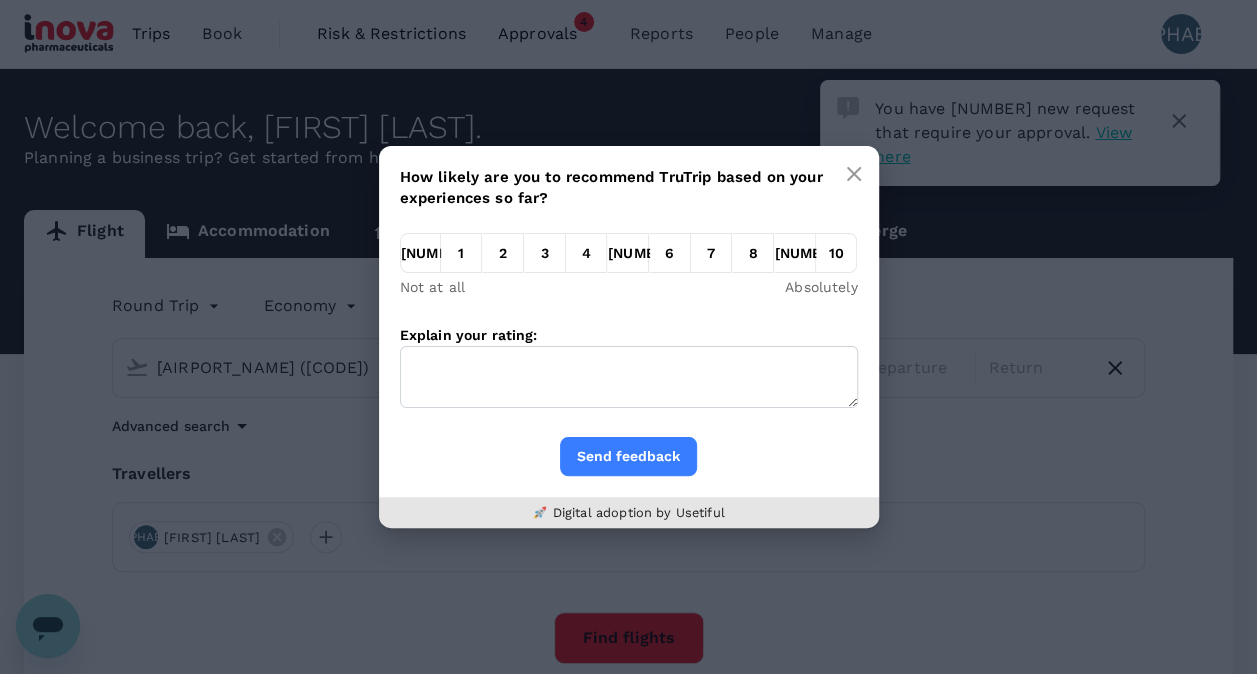 click on "8" at bounding box center (753, 253) 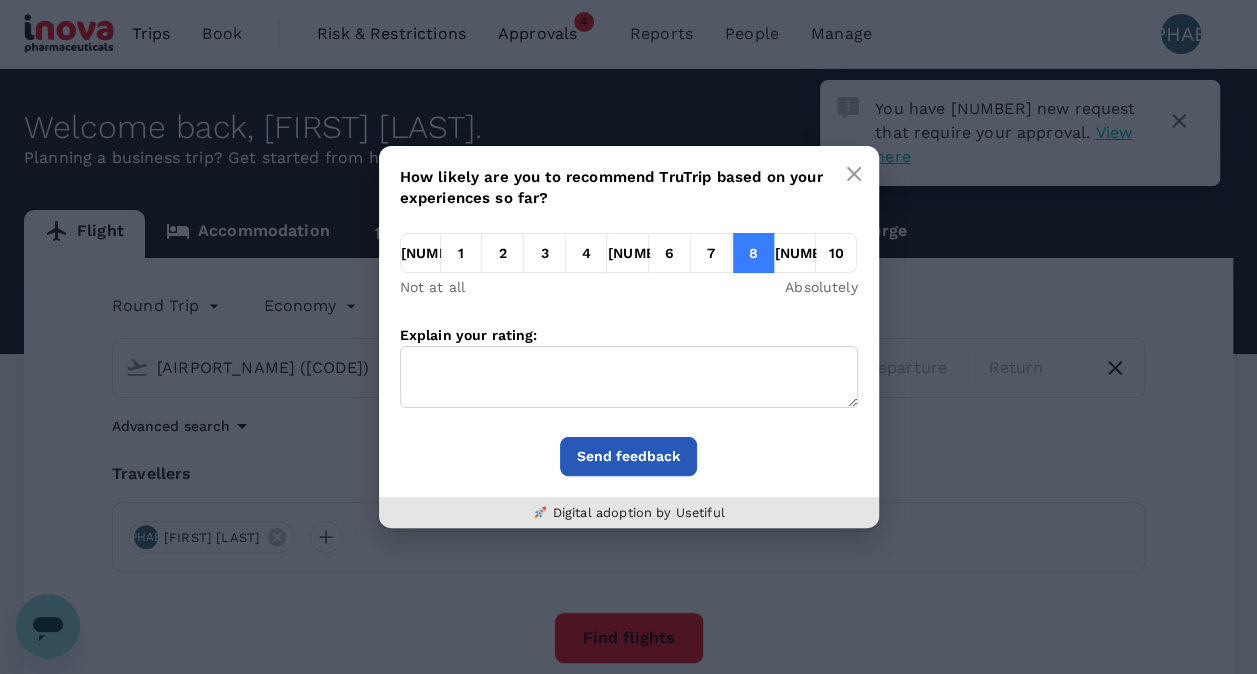 click on "Send feedback" at bounding box center [628, 456] 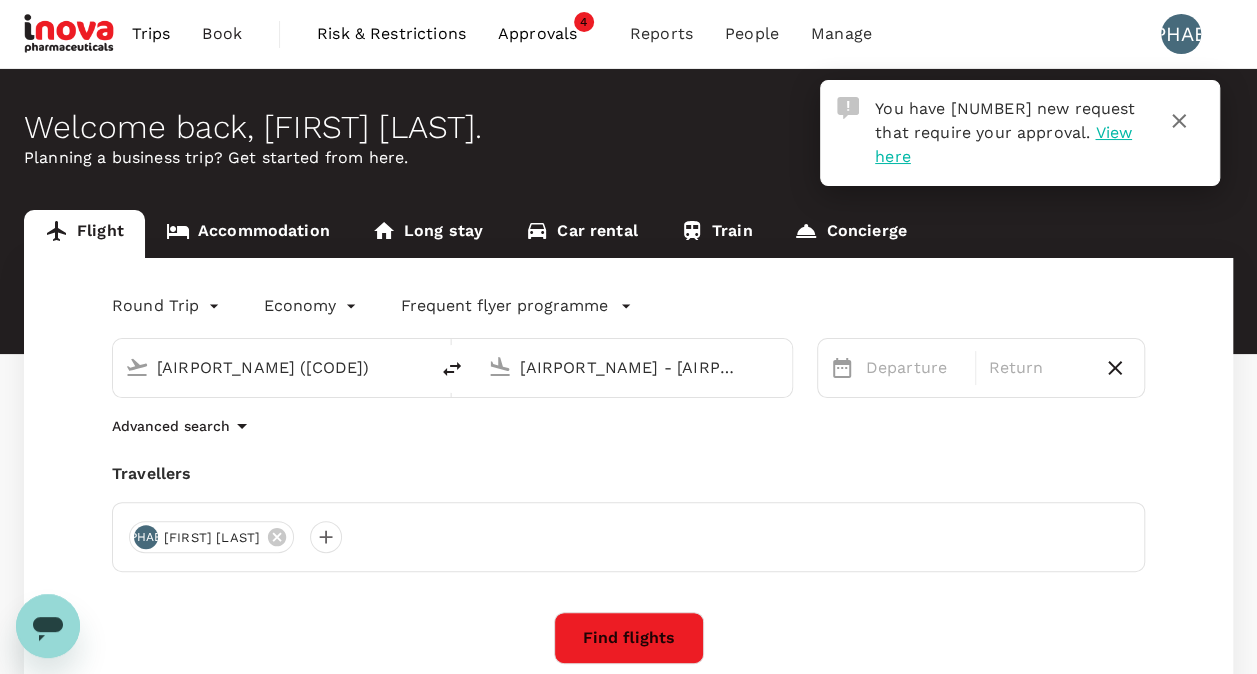 click on "View here" at bounding box center [1003, 144] 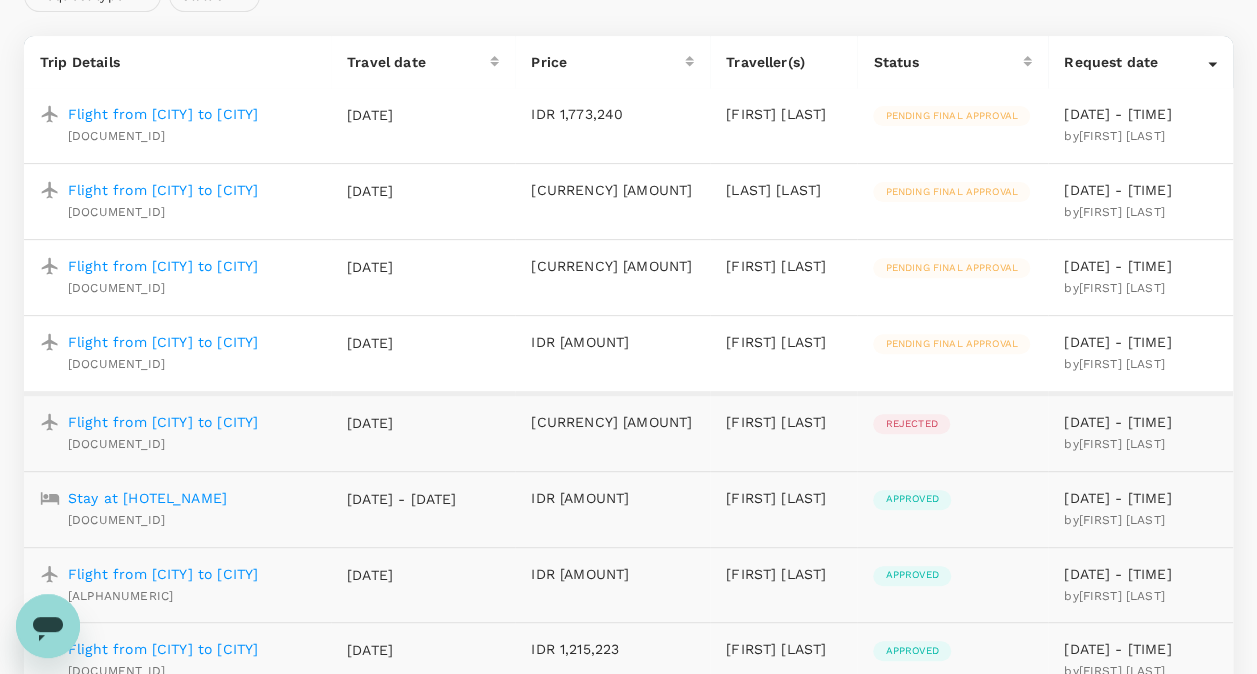 scroll, scrollTop: 300, scrollLeft: 0, axis: vertical 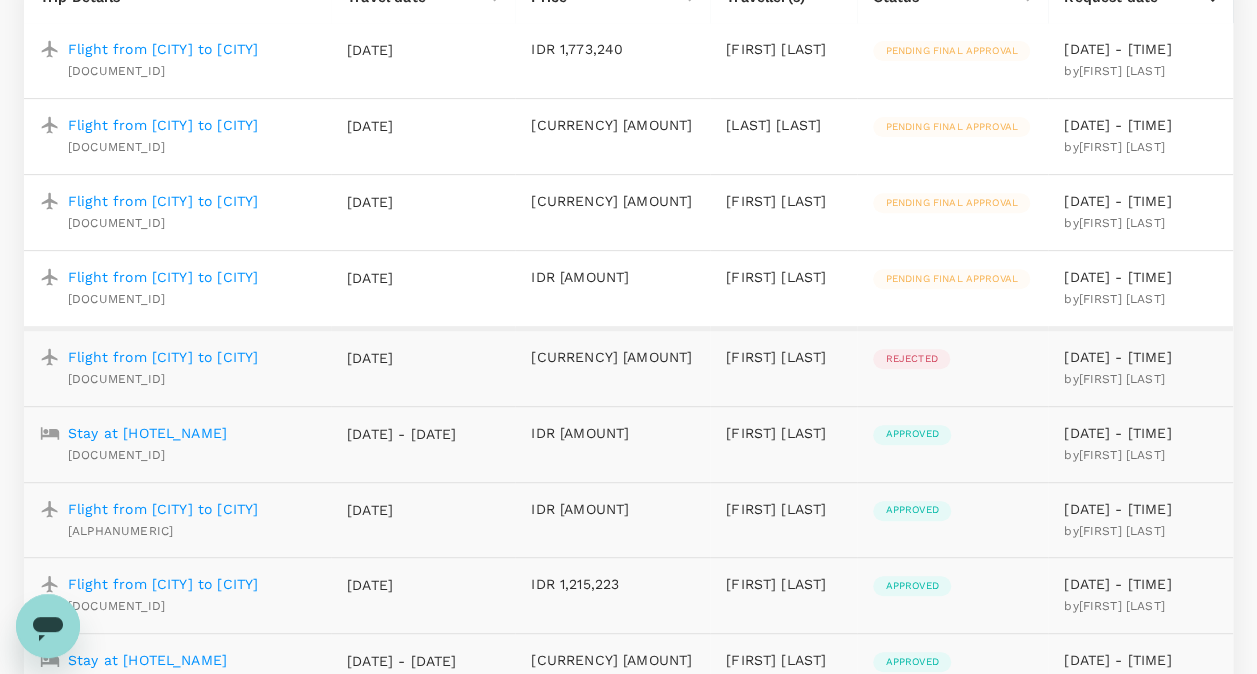 click on "Flight from [CITY] to [CITY]" at bounding box center [163, 277] 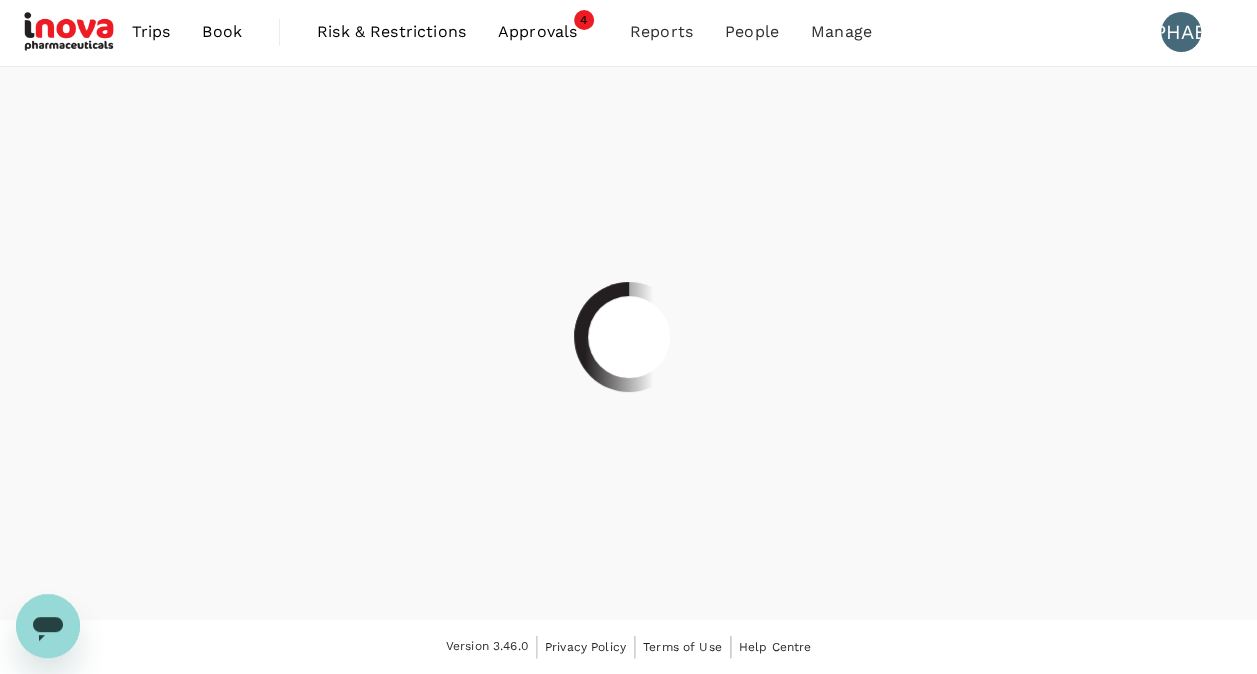 scroll, scrollTop: 0, scrollLeft: 0, axis: both 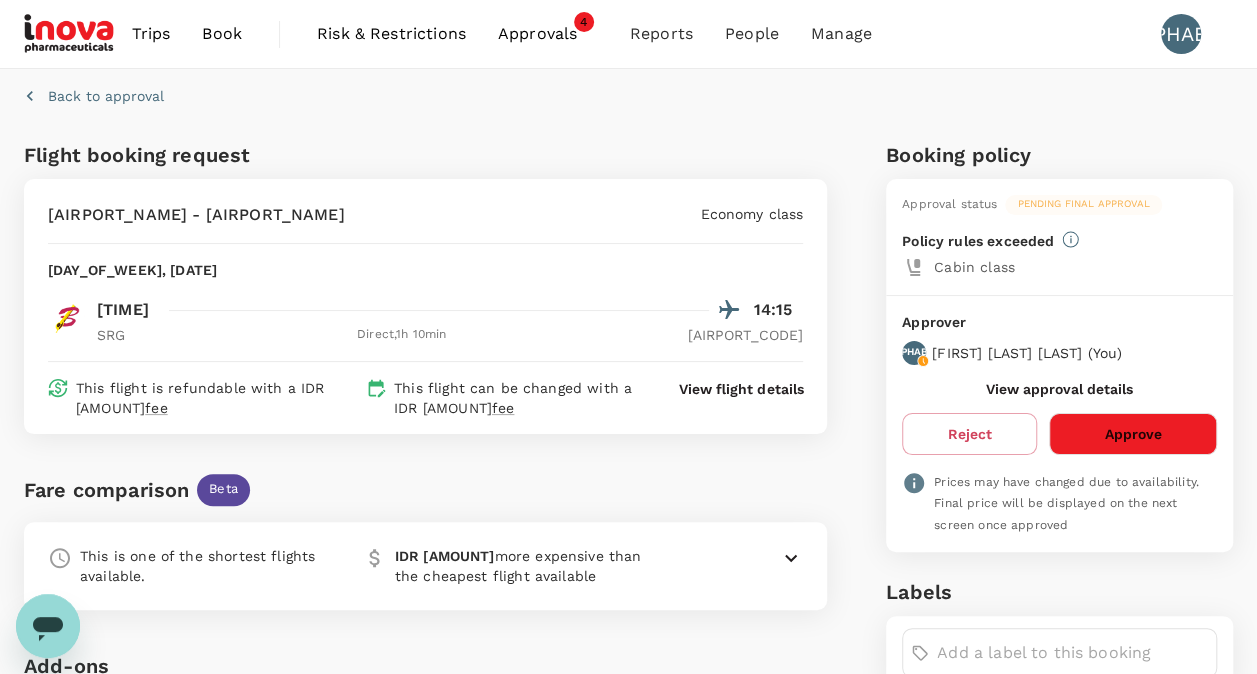 click on "Approve" at bounding box center (1133, 434) 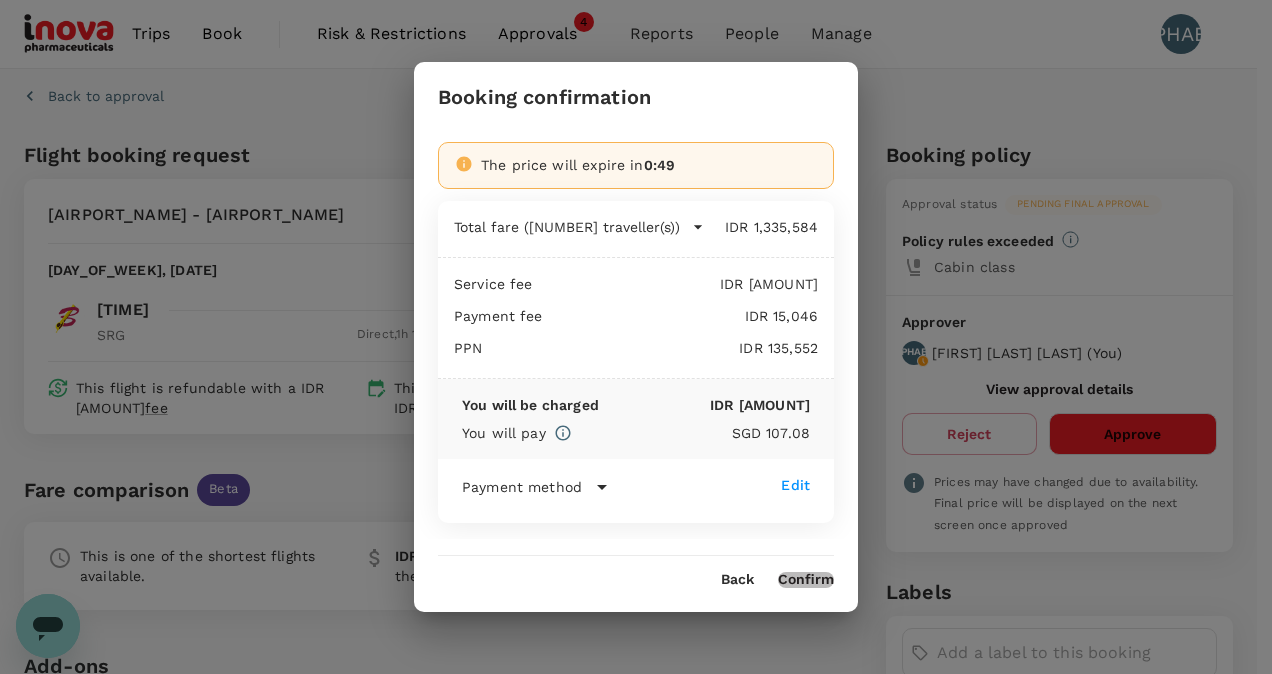 click on "Confirm" at bounding box center (806, 580) 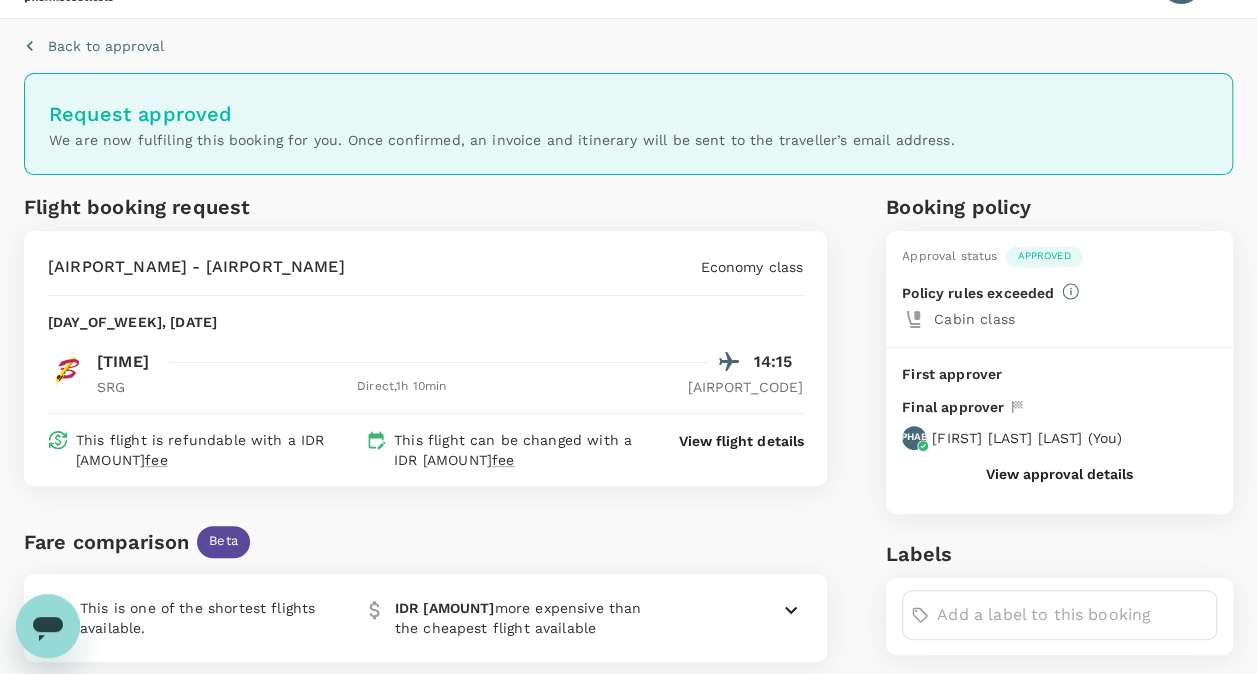 scroll, scrollTop: 0, scrollLeft: 0, axis: both 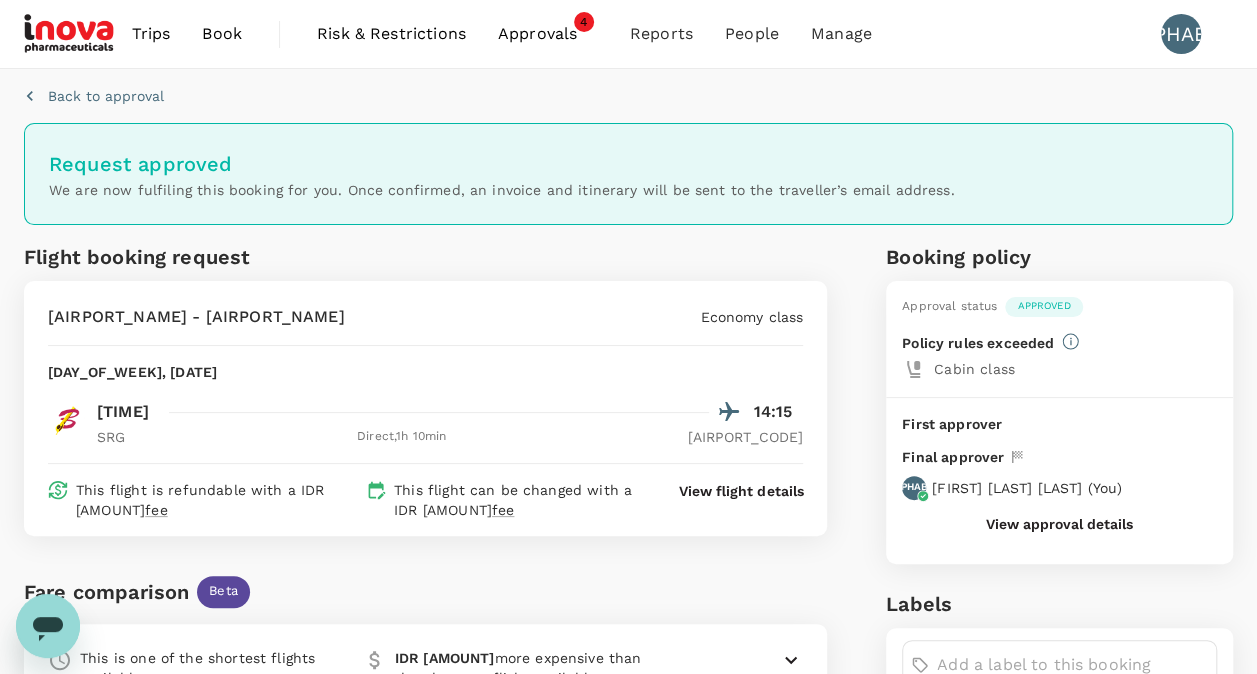 click on "Approvals" at bounding box center (548, 34) 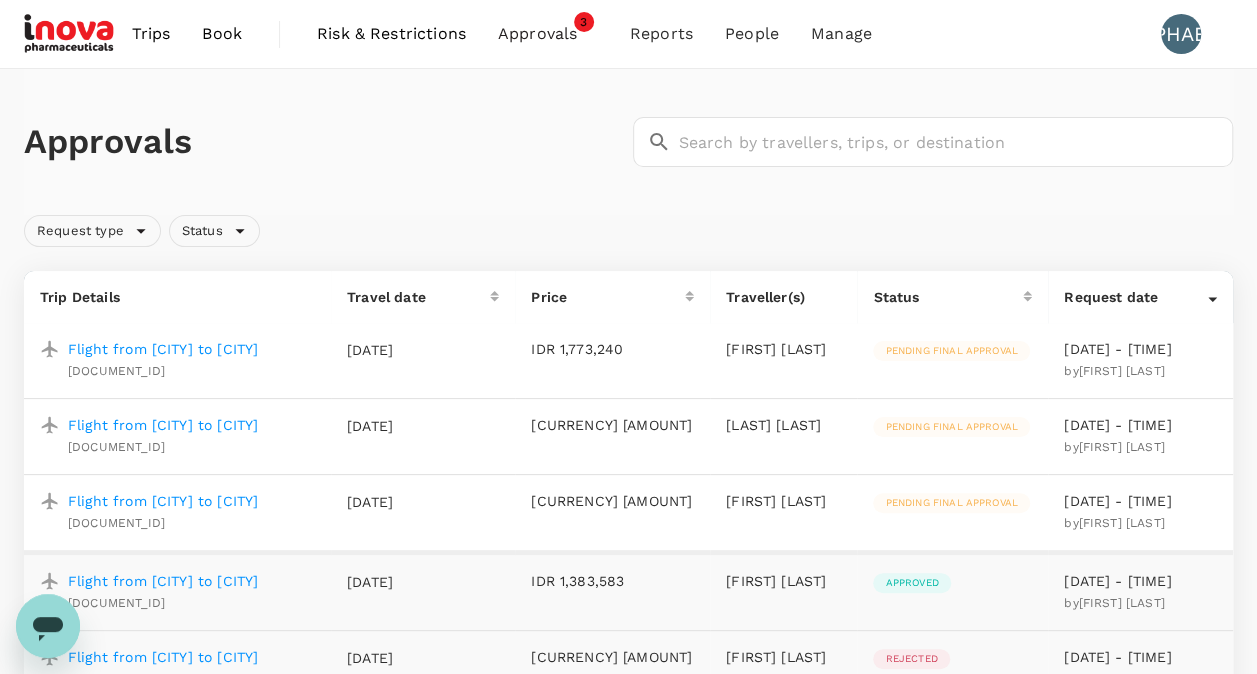 click on "Flight from [CITY] to [CITY]" at bounding box center (163, 349) 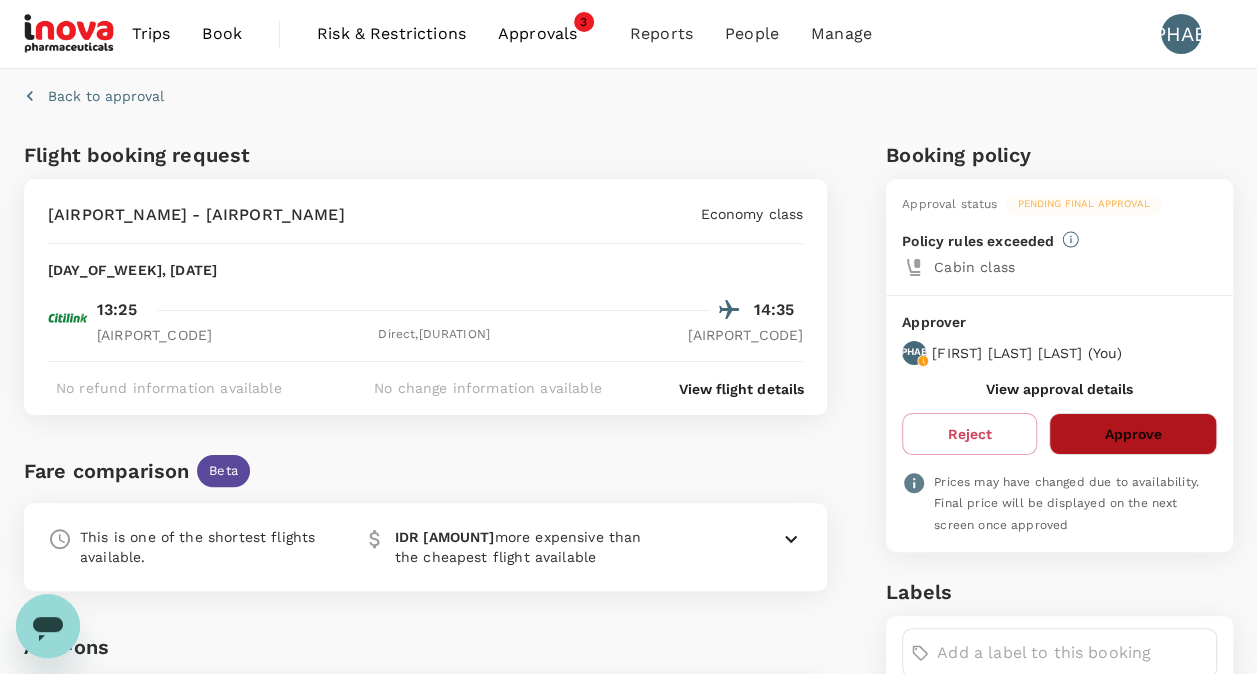 click on "Approve" at bounding box center [1133, 434] 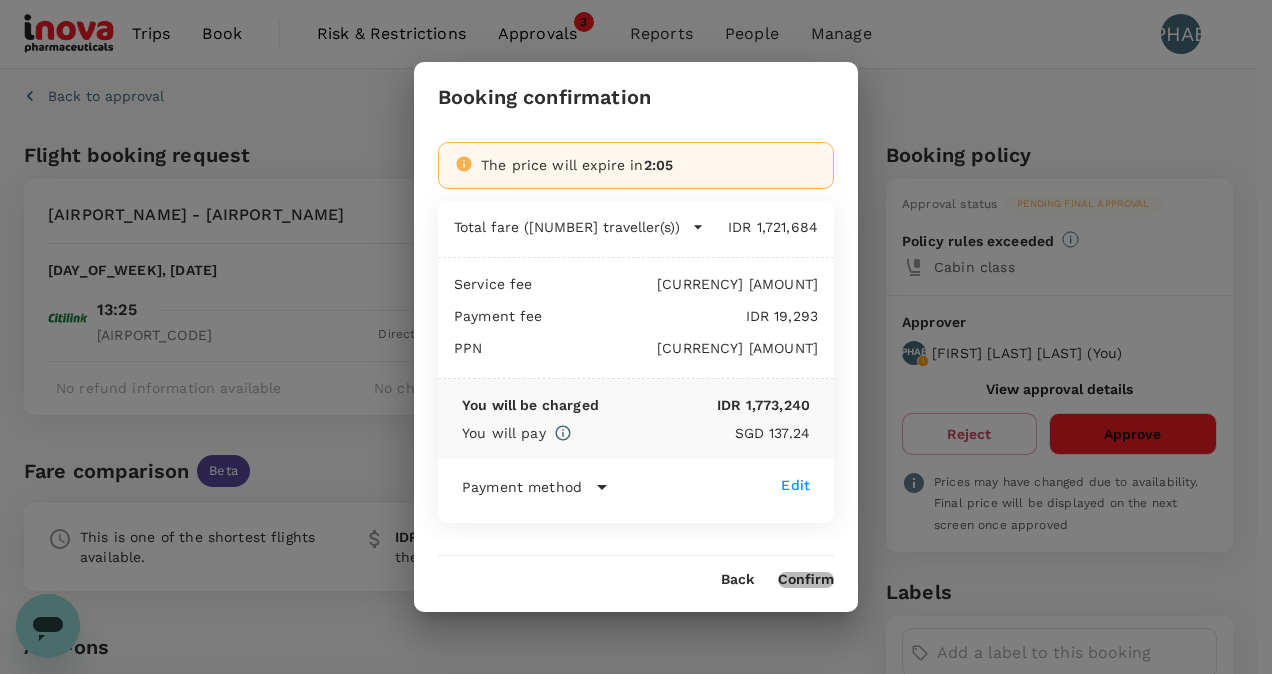 click on "Confirm" at bounding box center [806, 580] 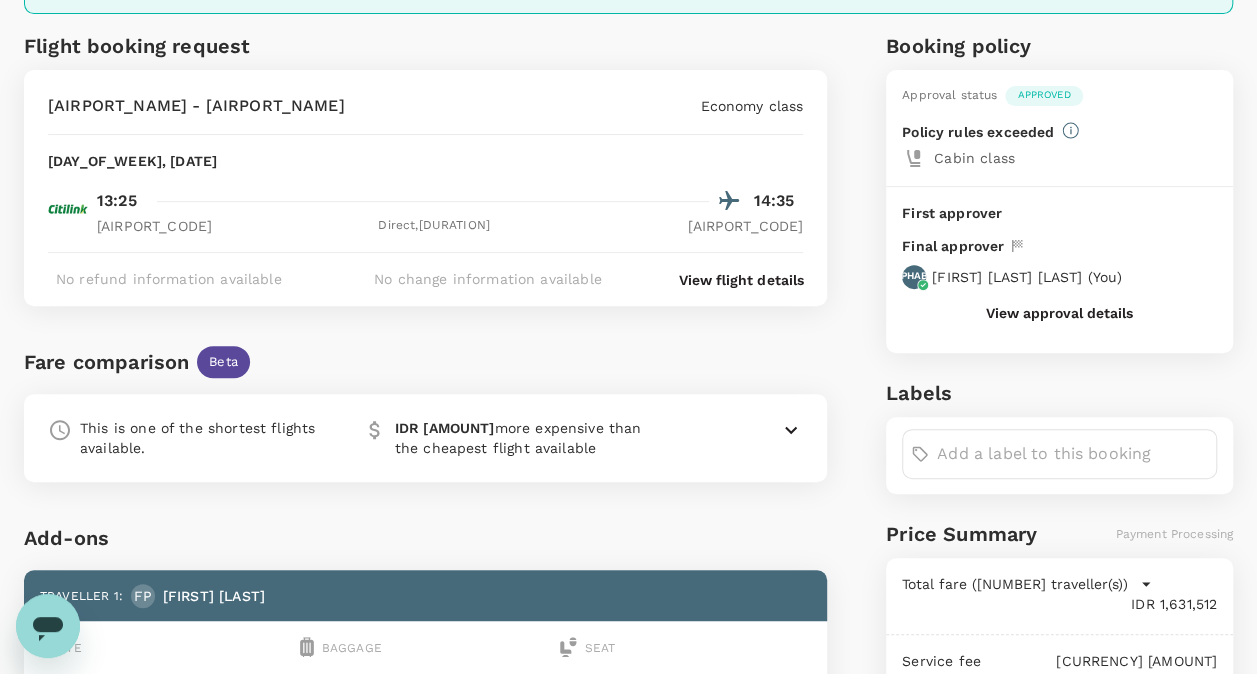 scroll, scrollTop: 0, scrollLeft: 0, axis: both 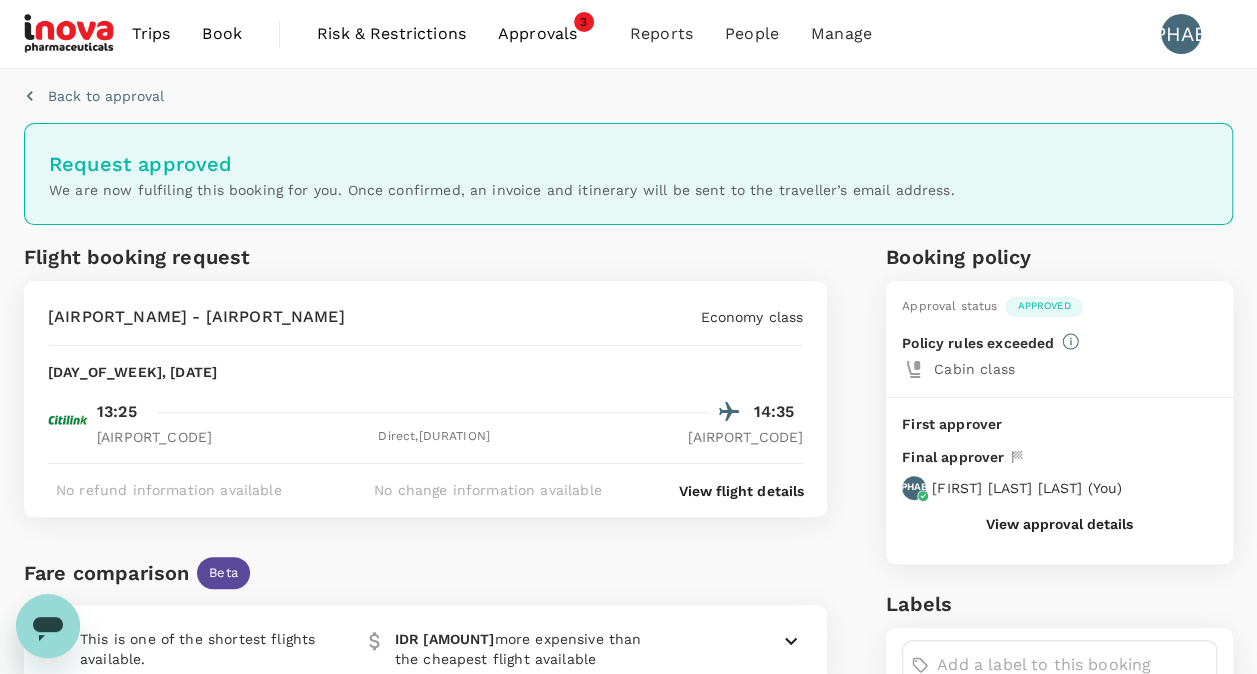 click on "Approvals" at bounding box center (548, 34) 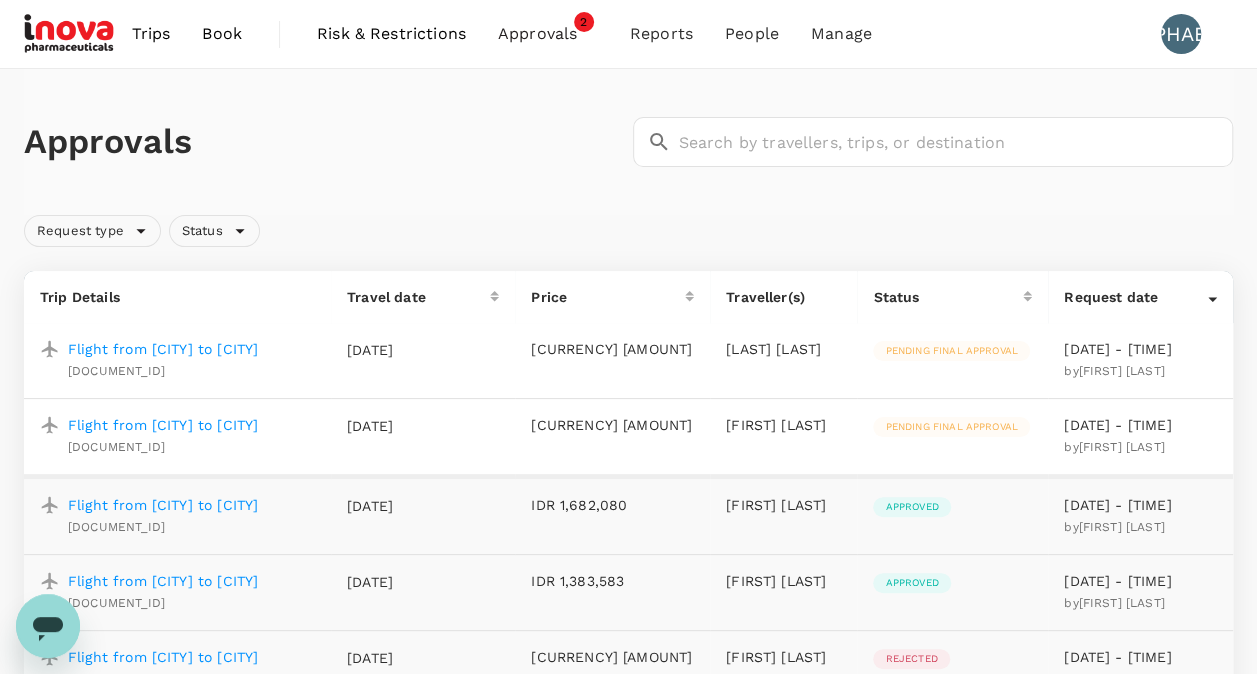 click on "Flight from [CITY] to [CITY]" at bounding box center [163, 349] 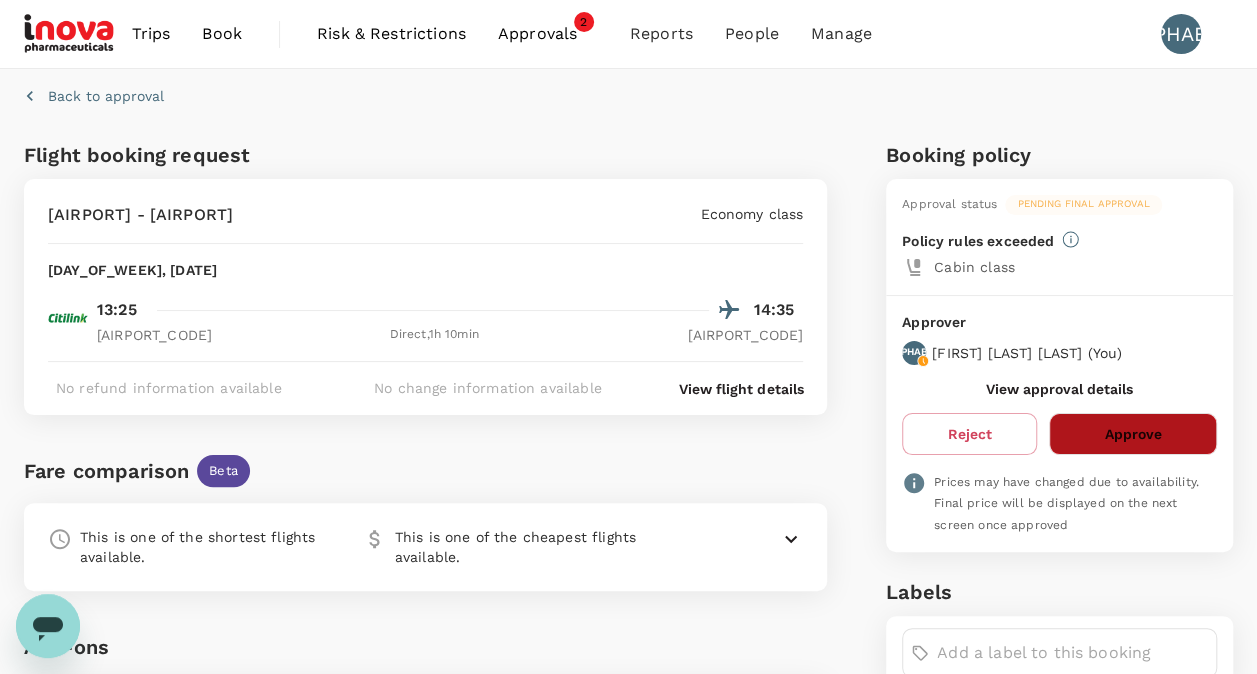 click on "Approve" at bounding box center [1133, 434] 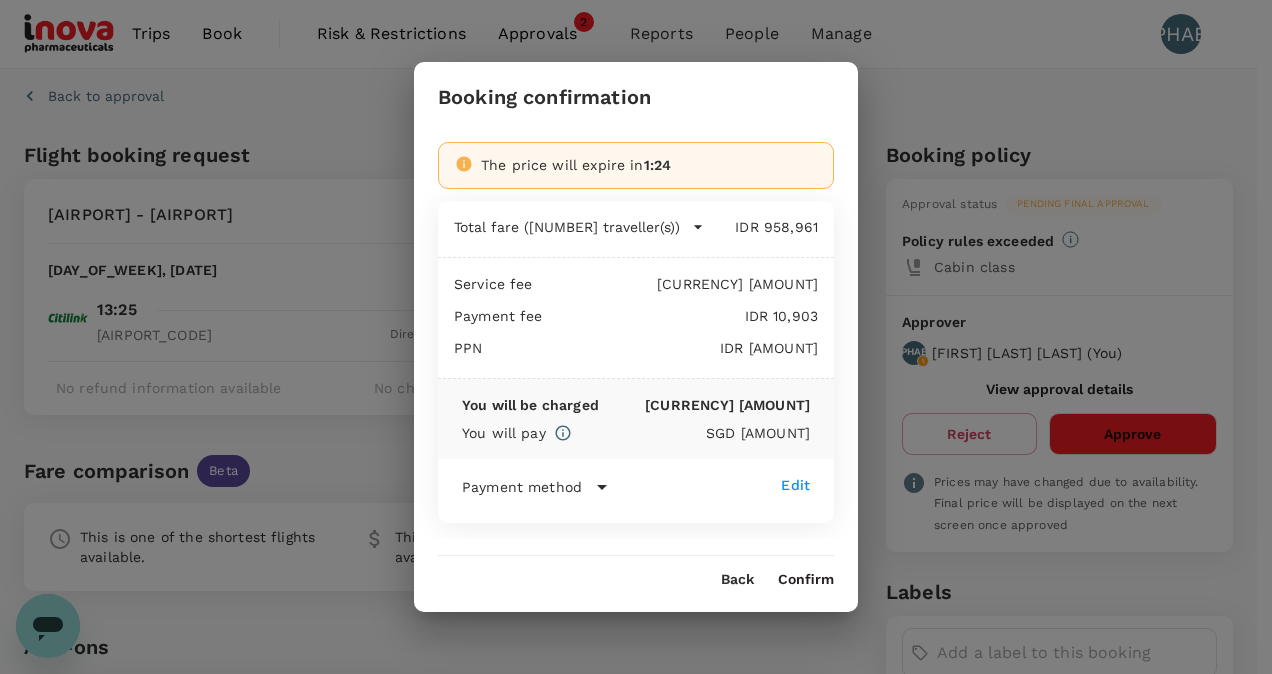 click on "Confirm" at bounding box center [806, 580] 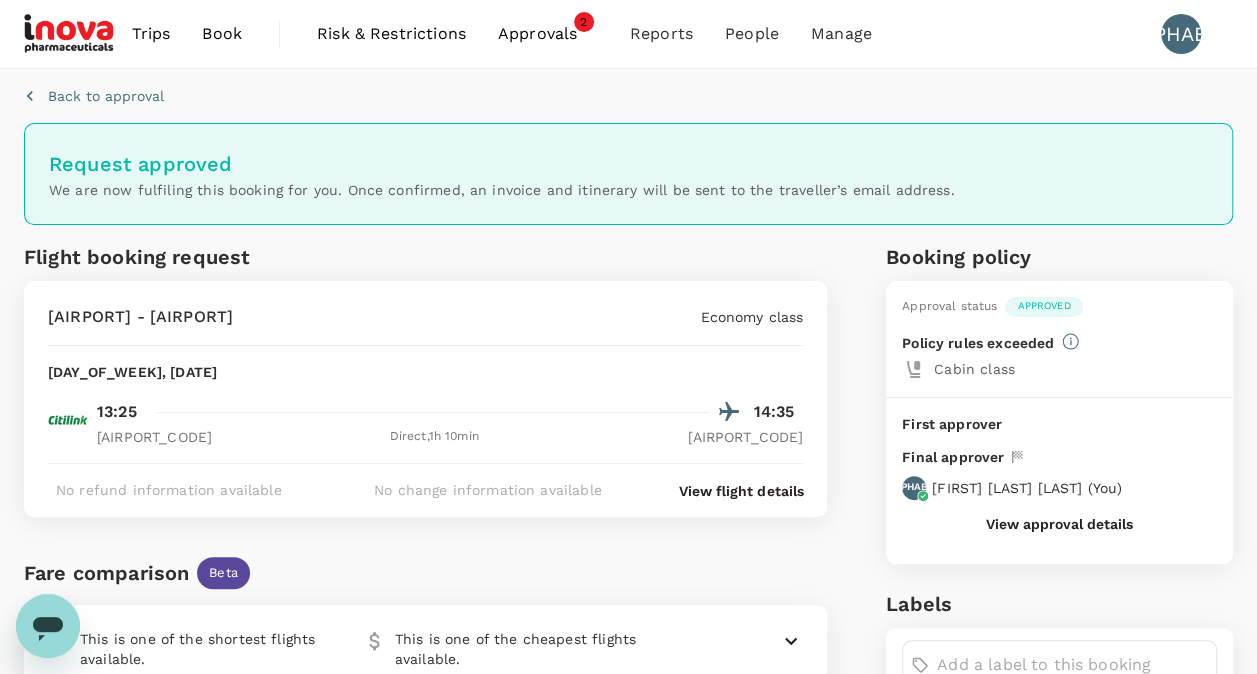 click on "Approvals" at bounding box center [548, 34] 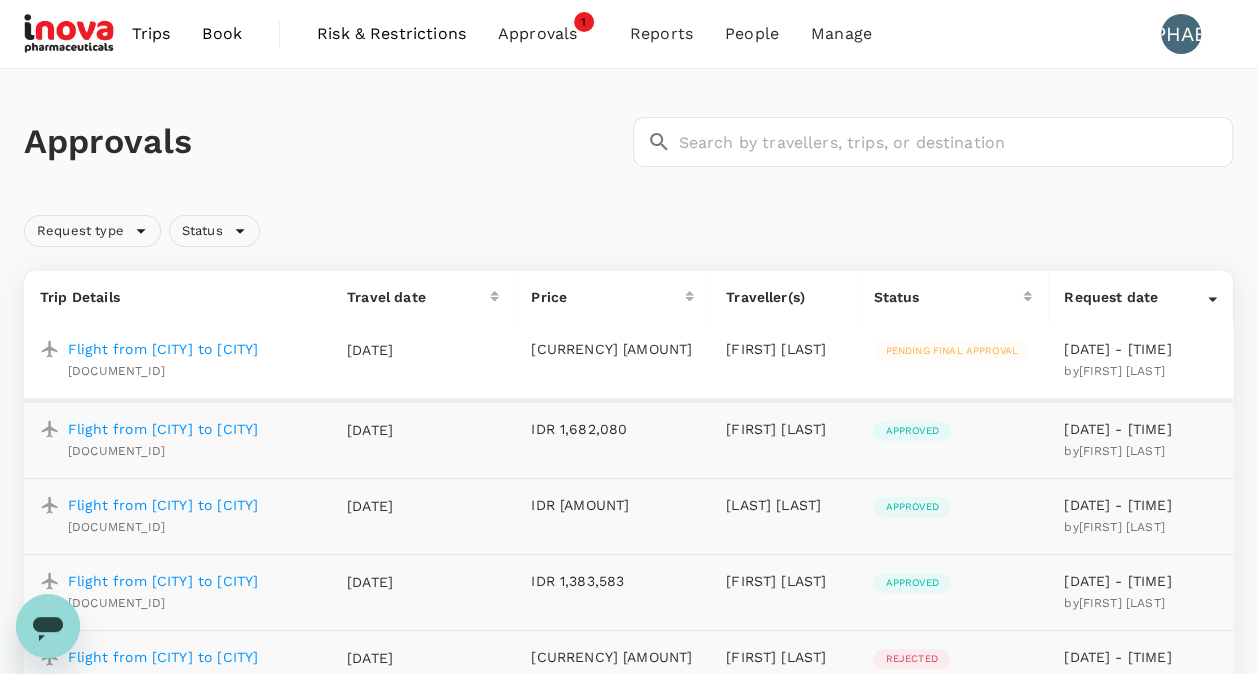click on "Flight from [CITY] to [CITY]" at bounding box center (163, 349) 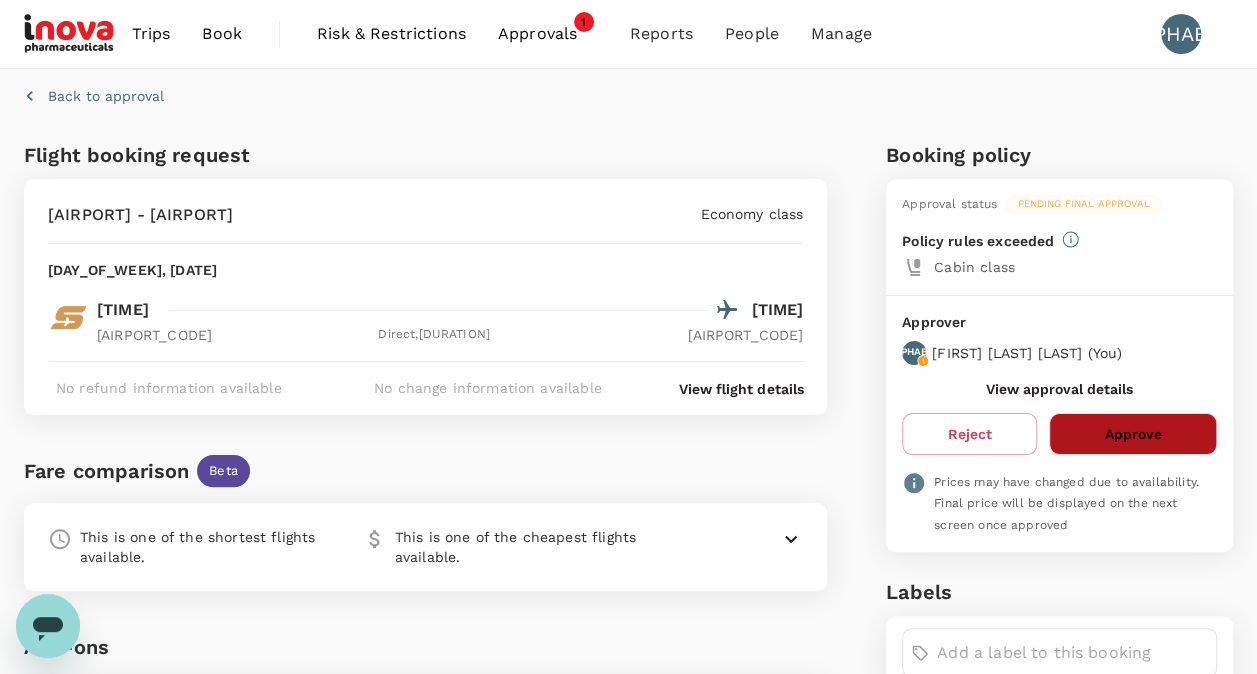 click on "Approve" at bounding box center (1133, 434) 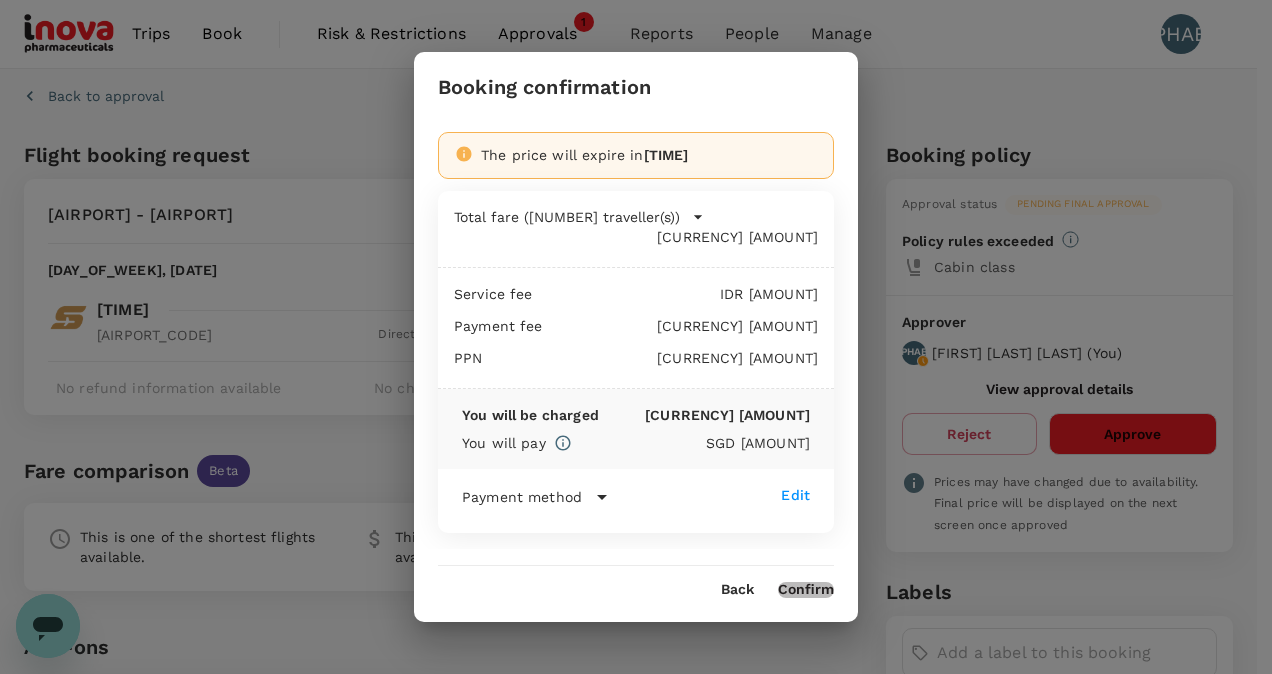 click on "Confirm" at bounding box center (806, 590) 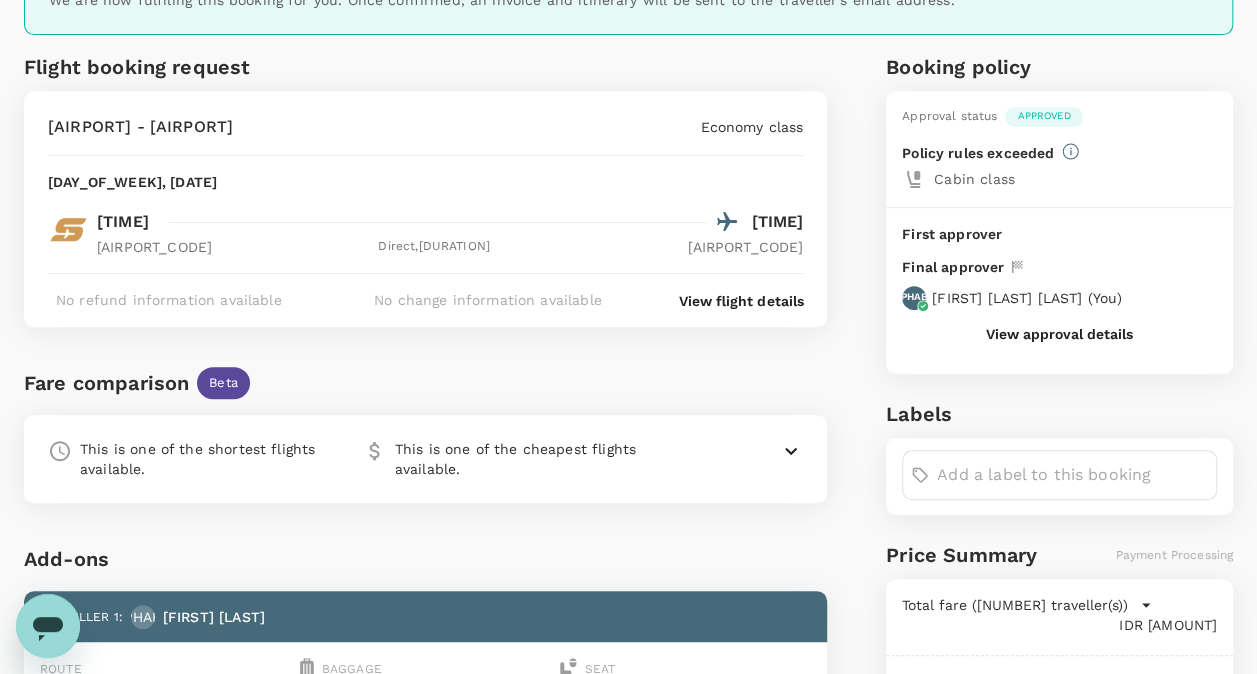 scroll, scrollTop: 0, scrollLeft: 0, axis: both 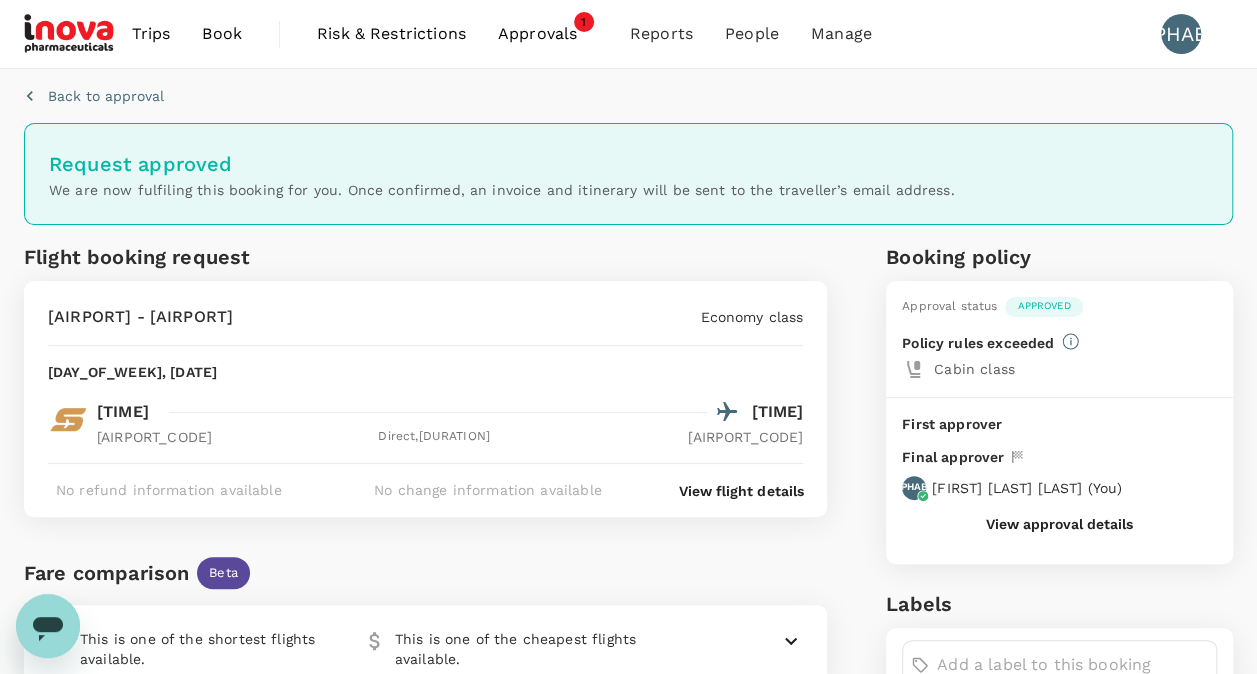 click on "Approvals" at bounding box center (548, 34) 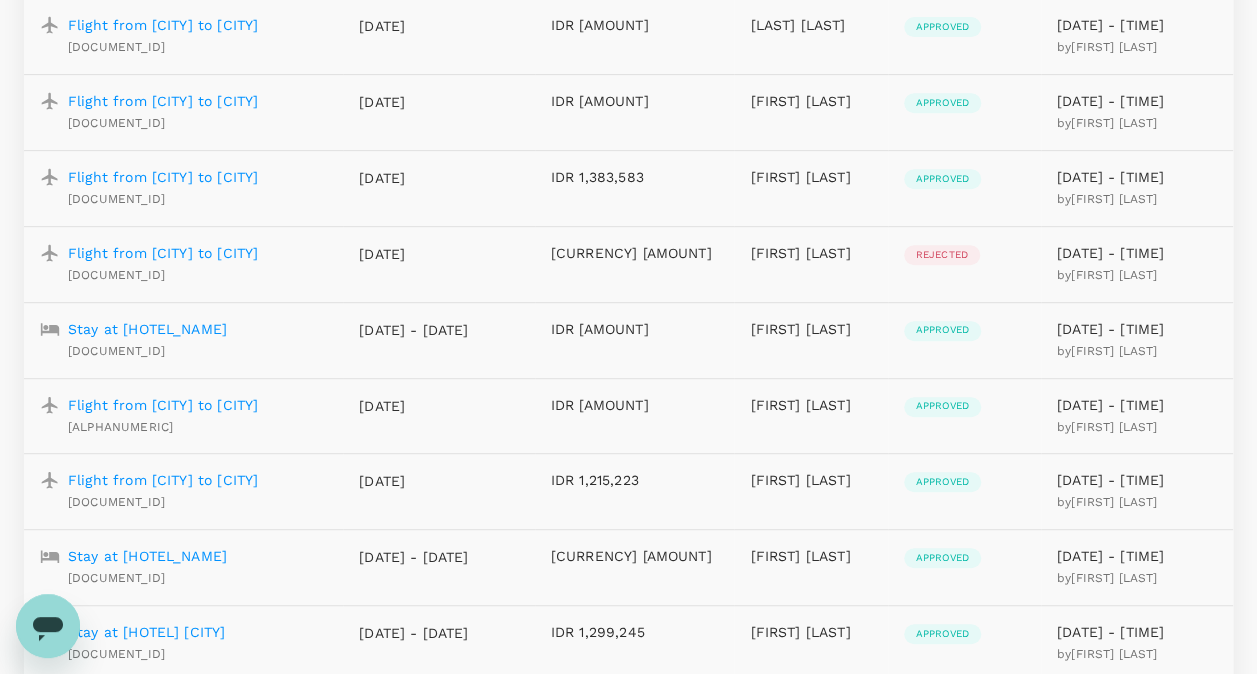 scroll, scrollTop: 0, scrollLeft: 0, axis: both 